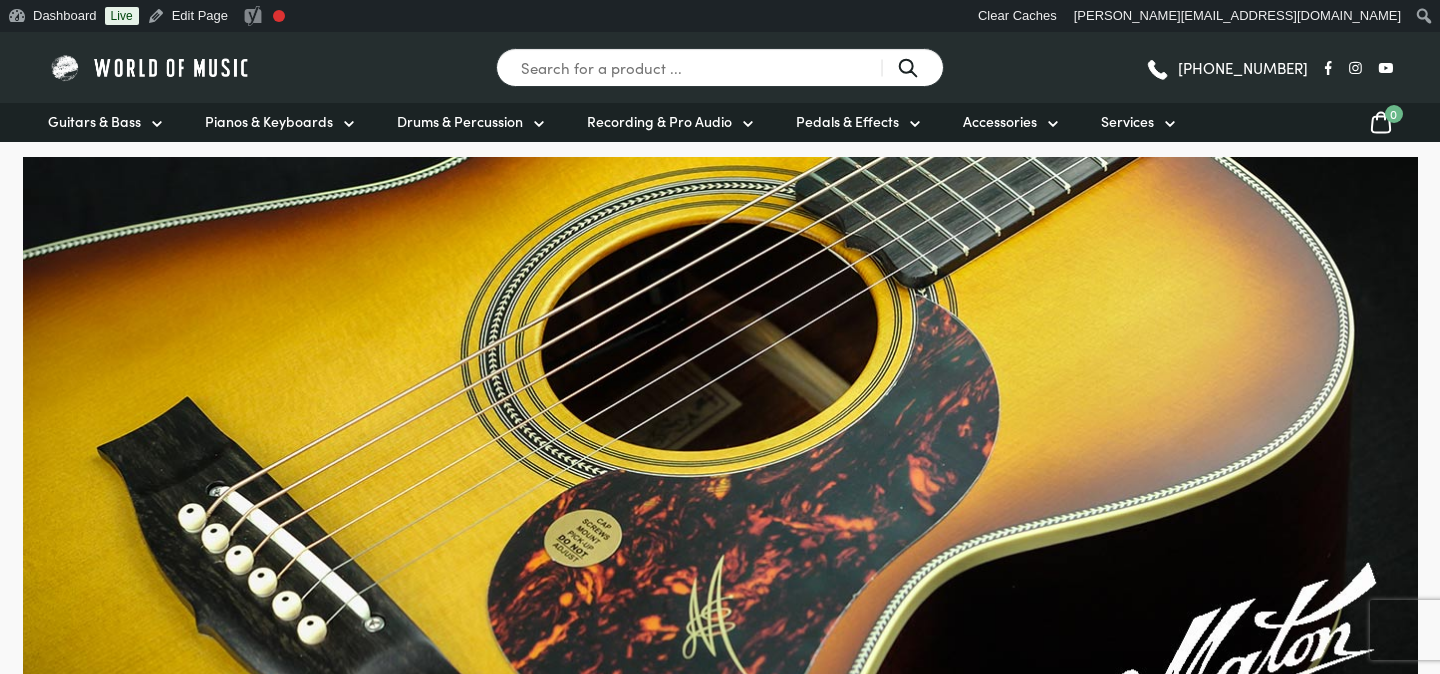 scroll, scrollTop: 0, scrollLeft: 0, axis: both 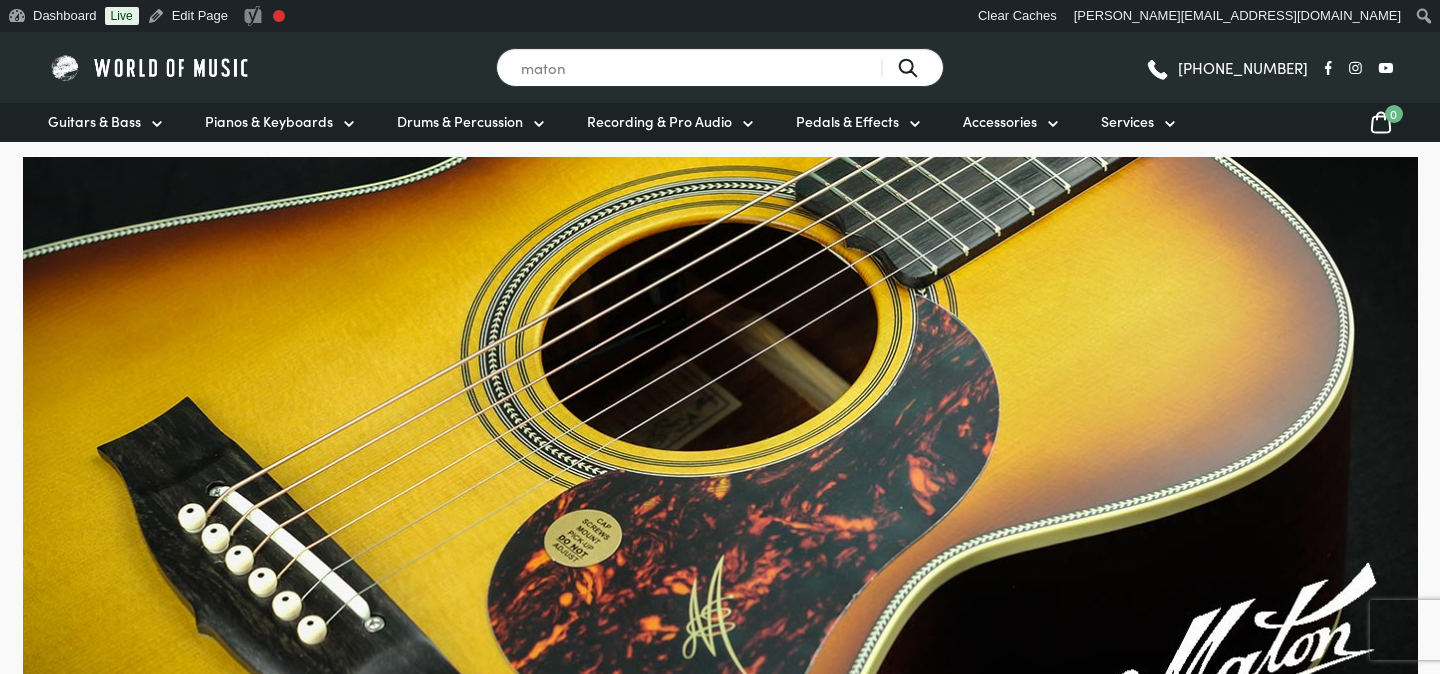 type on "maton" 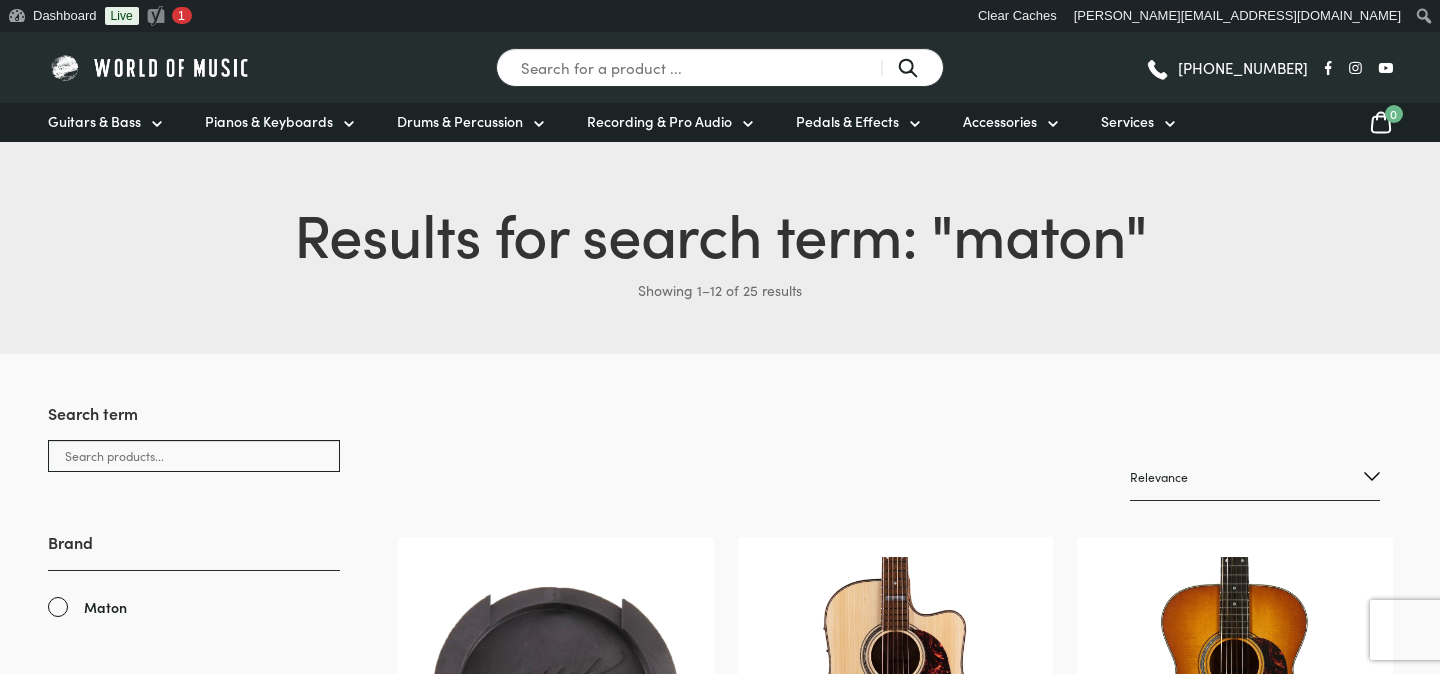 scroll, scrollTop: 0, scrollLeft: 0, axis: both 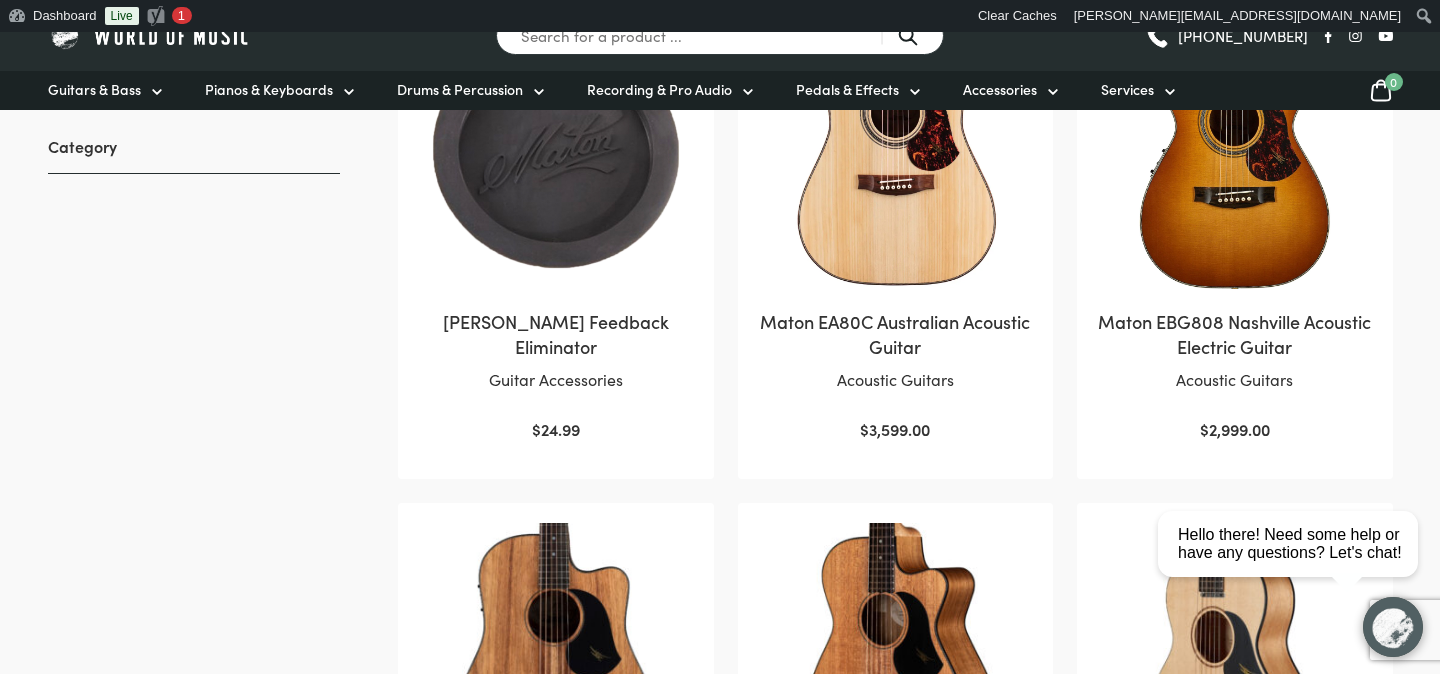 click at bounding box center [895, 151] 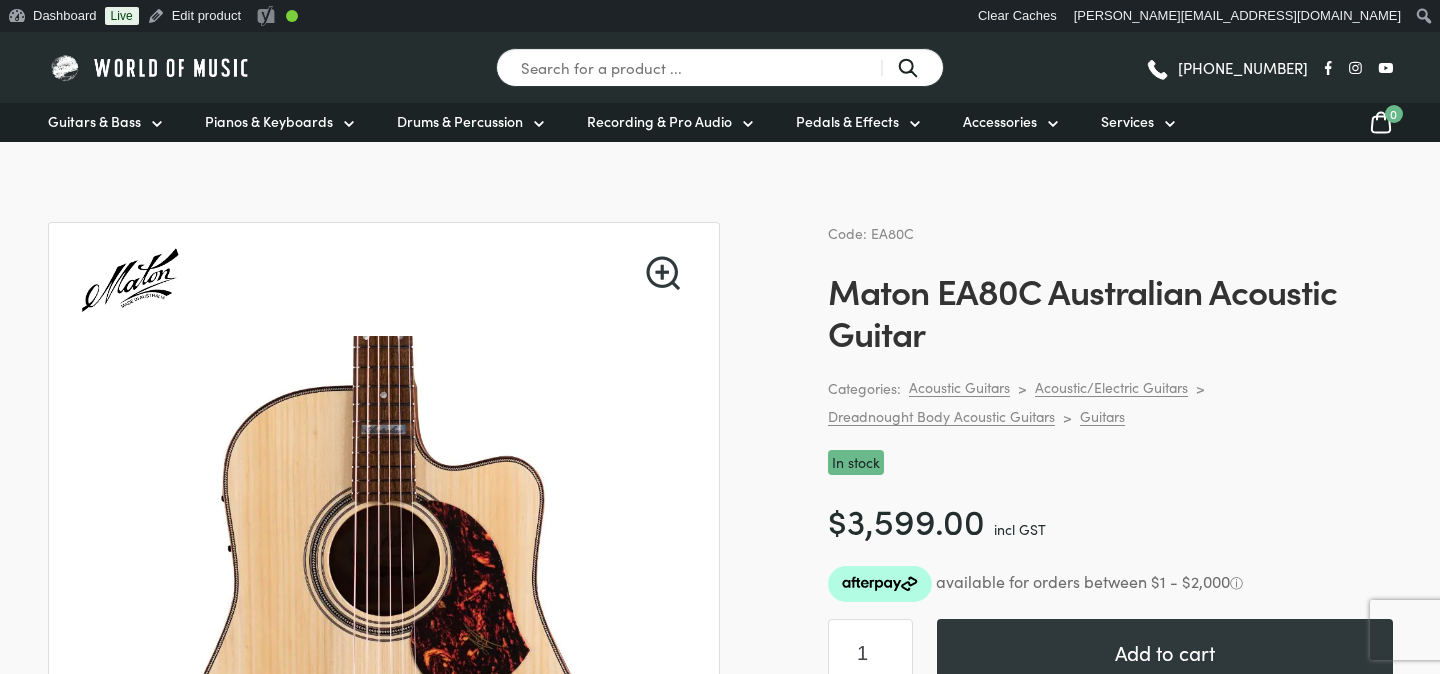 scroll, scrollTop: 0, scrollLeft: 0, axis: both 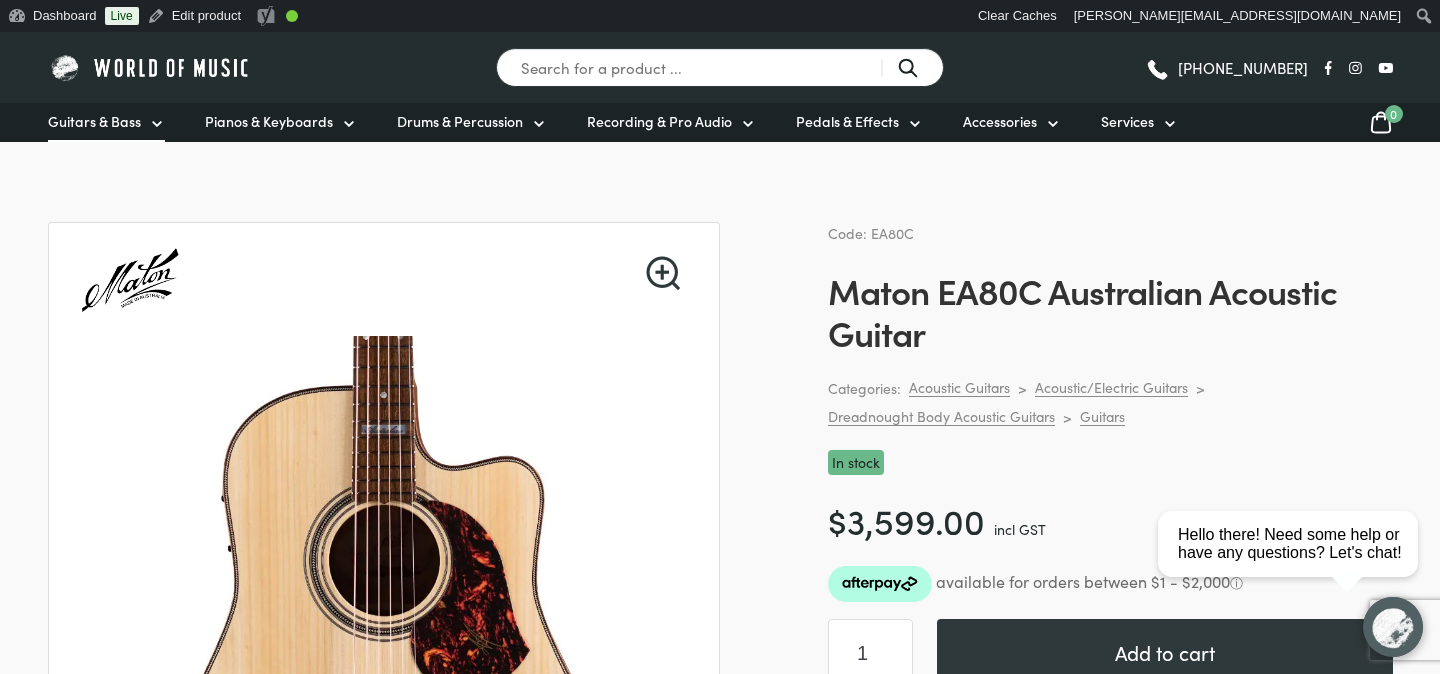 click 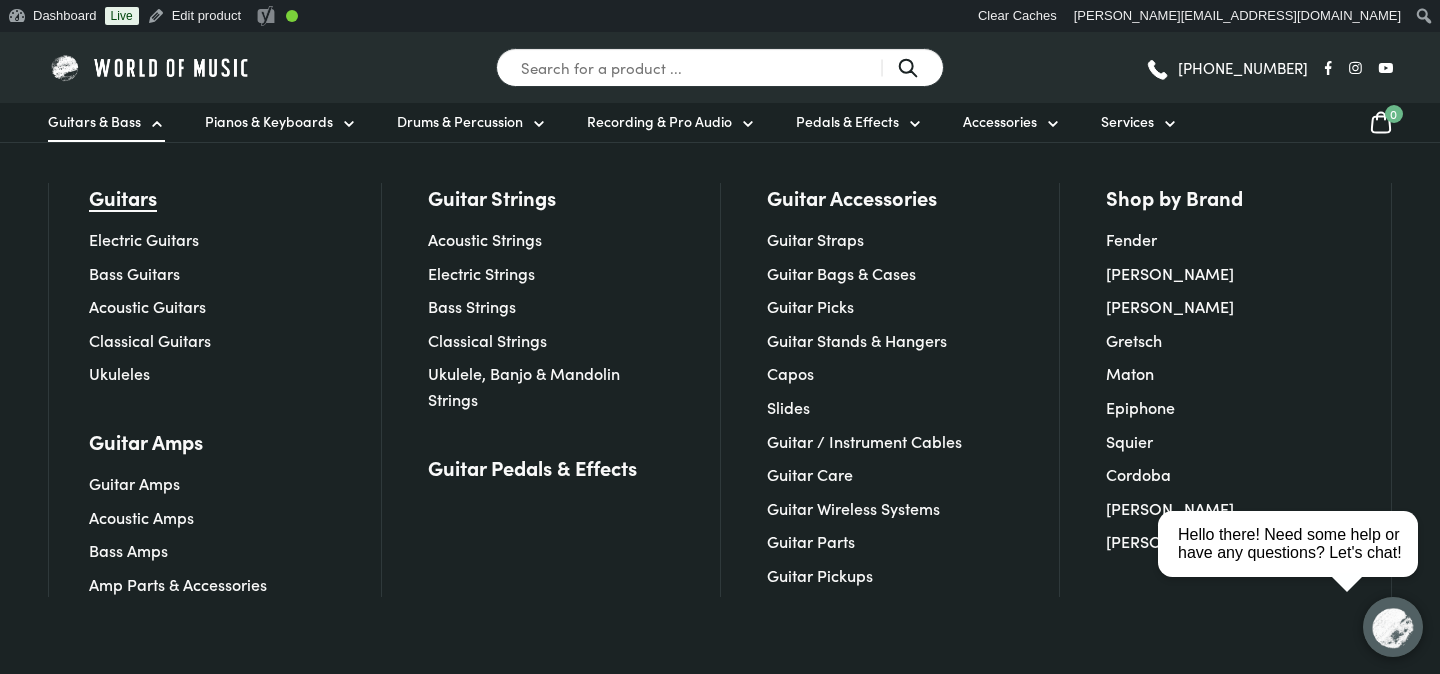 click on "Guitars" at bounding box center [123, 197] 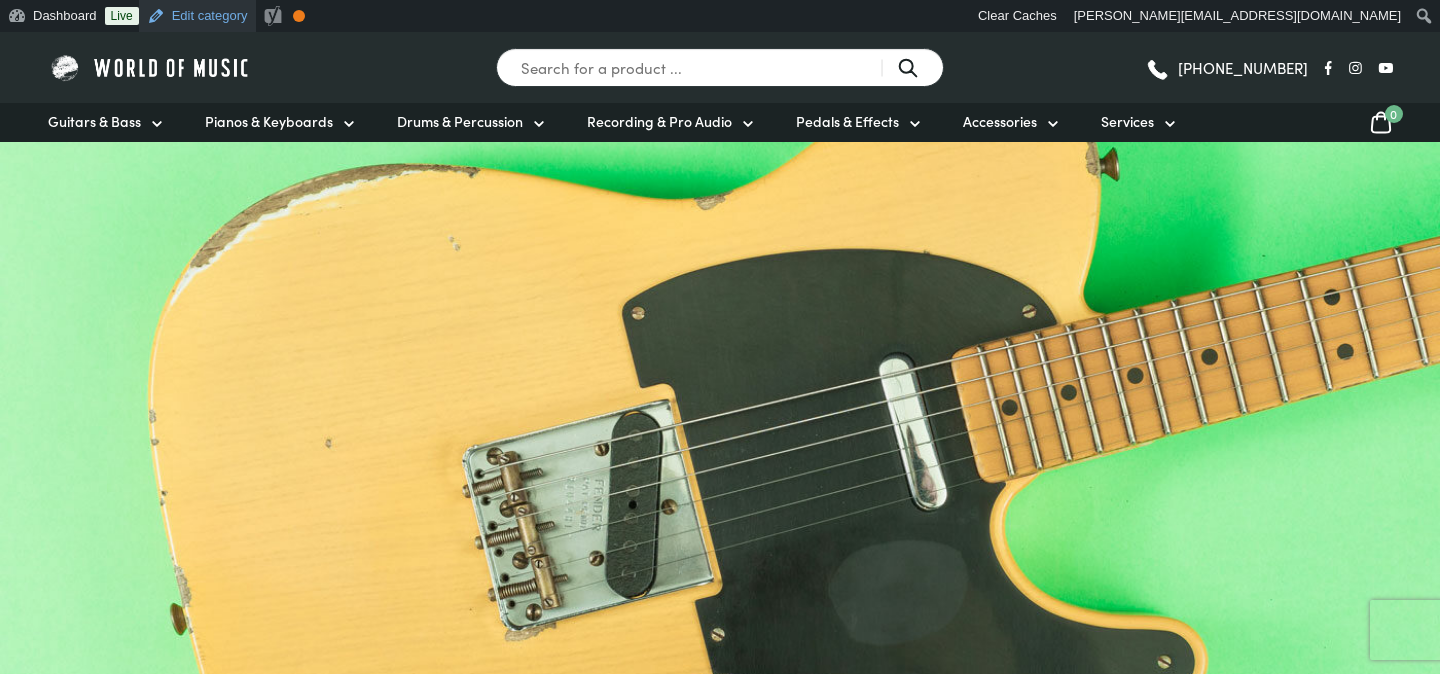 scroll, scrollTop: 0, scrollLeft: 0, axis: both 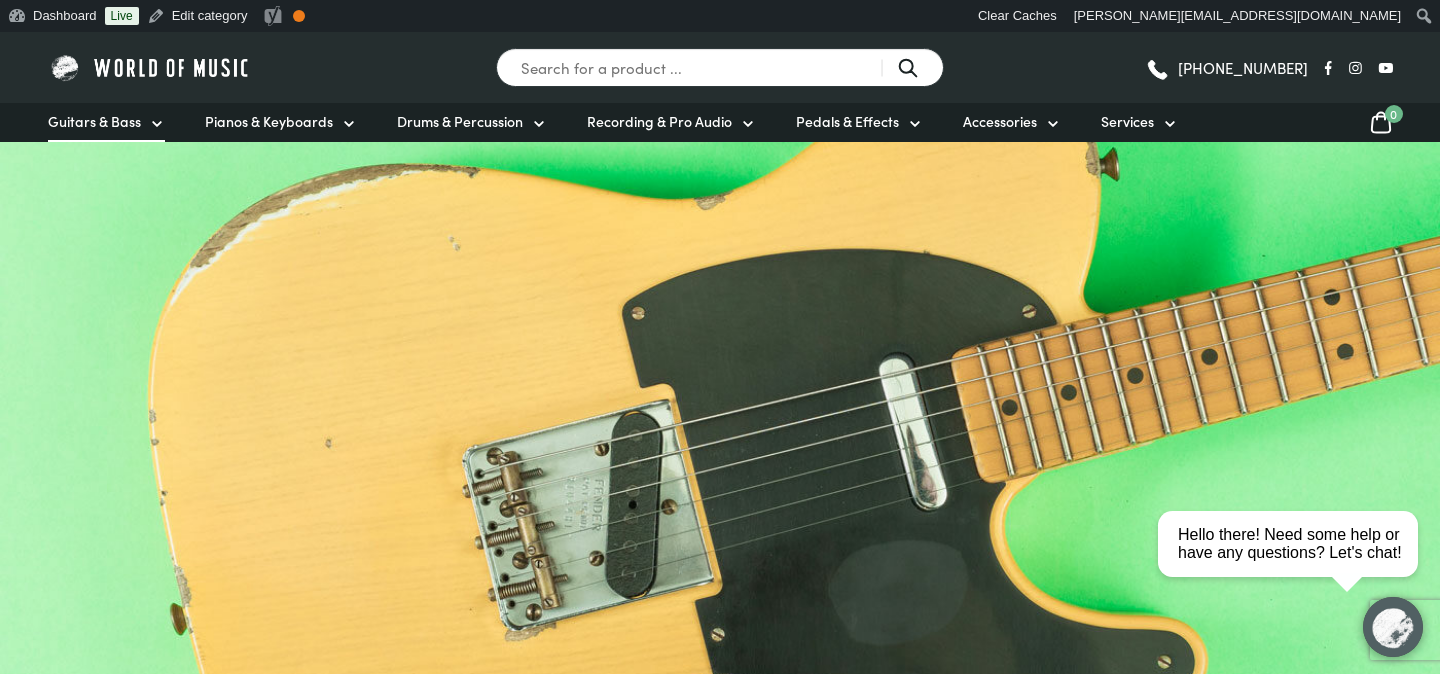 click 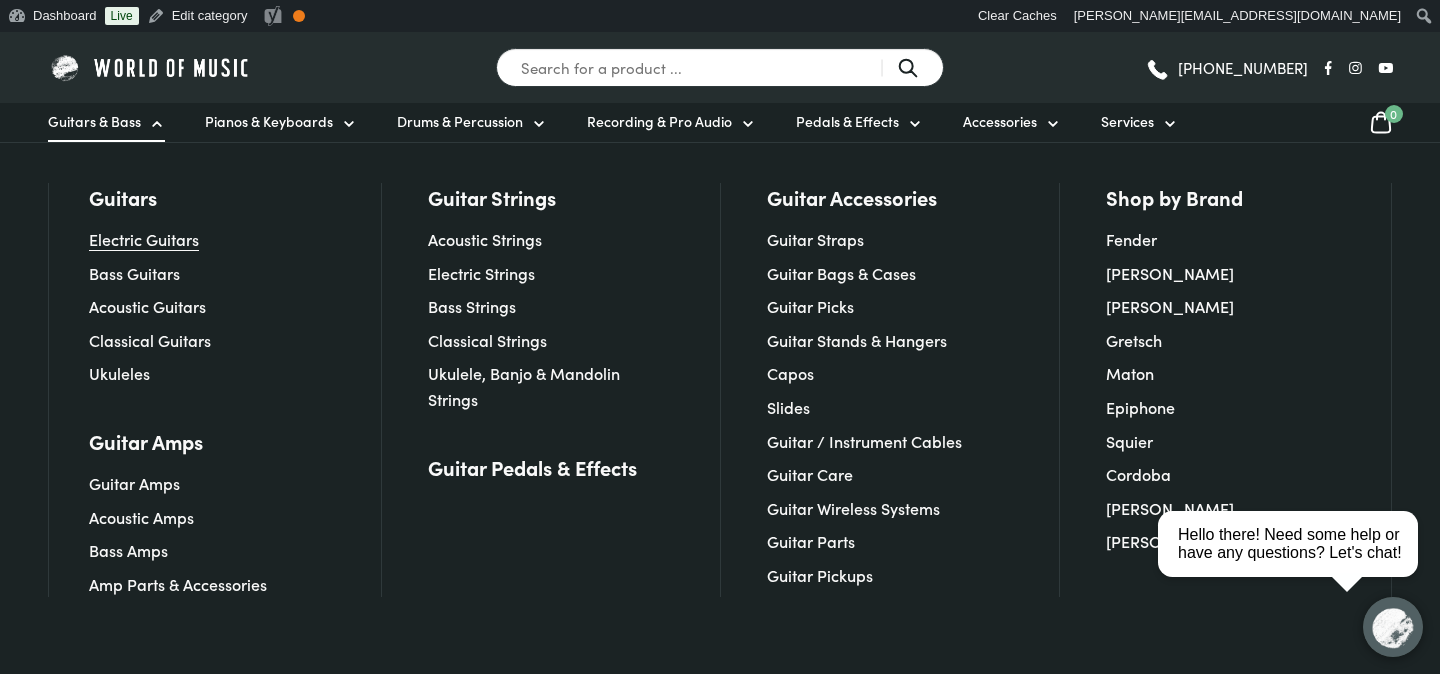 click on "Electric Guitars" at bounding box center (144, 239) 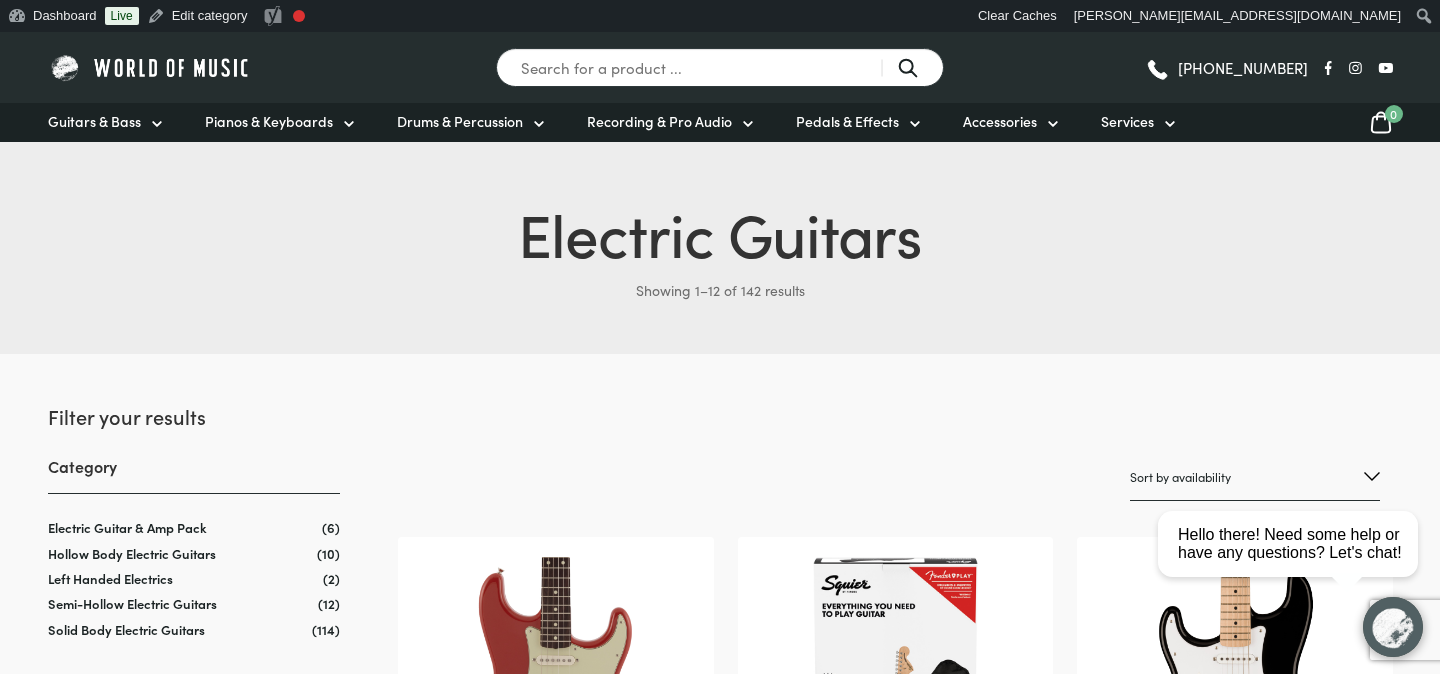 scroll, scrollTop: 0, scrollLeft: 0, axis: both 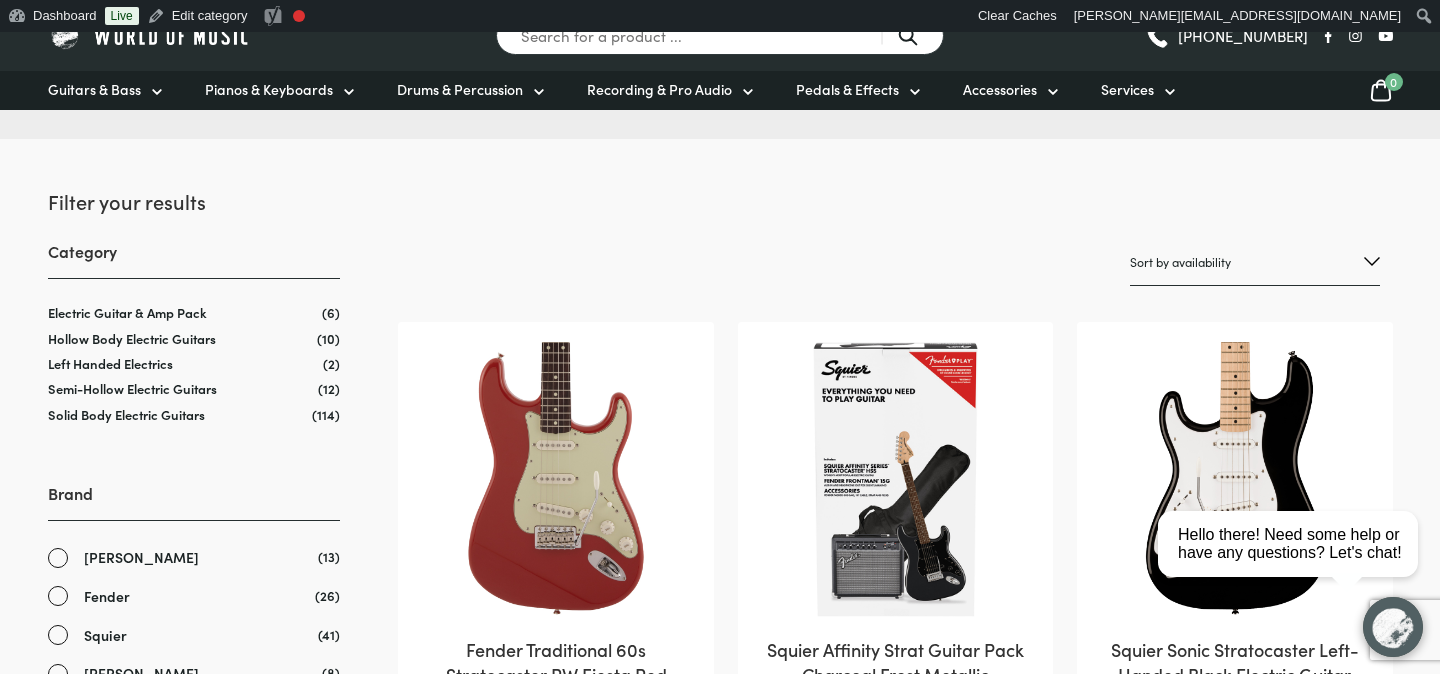 click at bounding box center (555, 479) 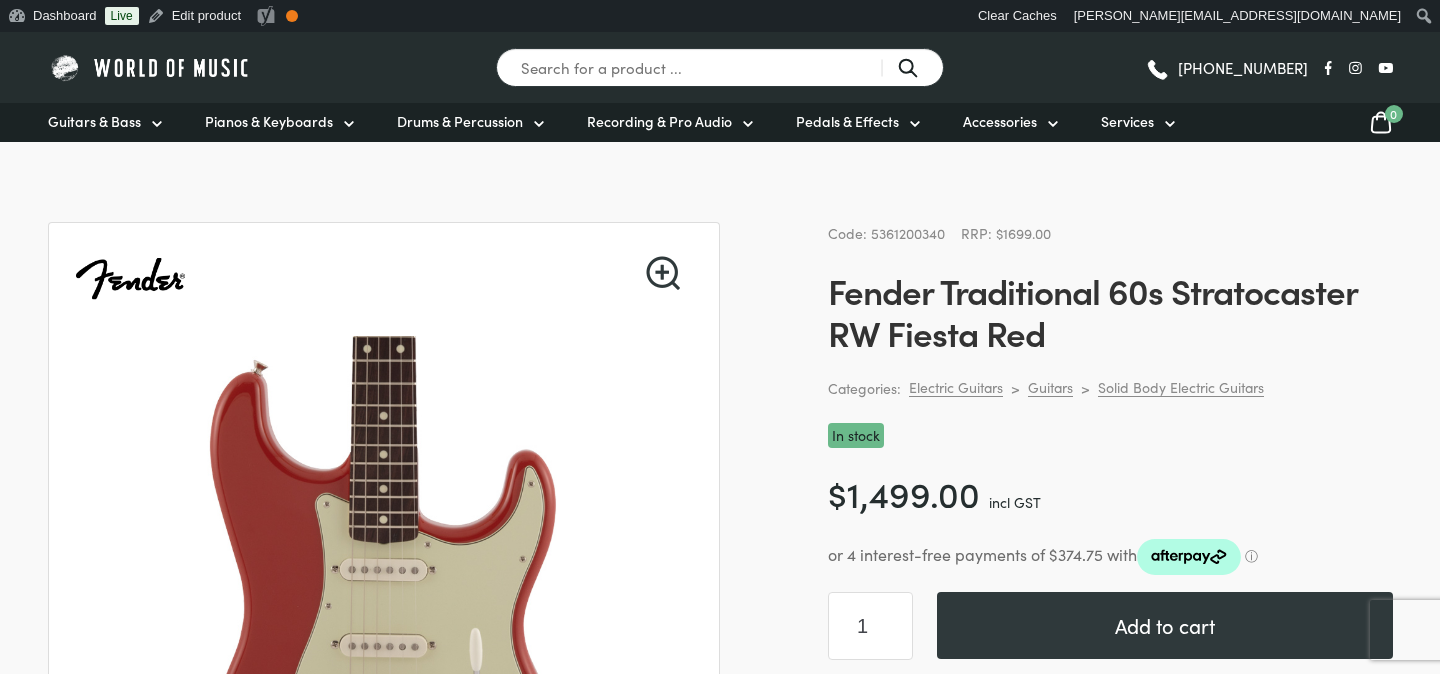 scroll, scrollTop: 0, scrollLeft: 0, axis: both 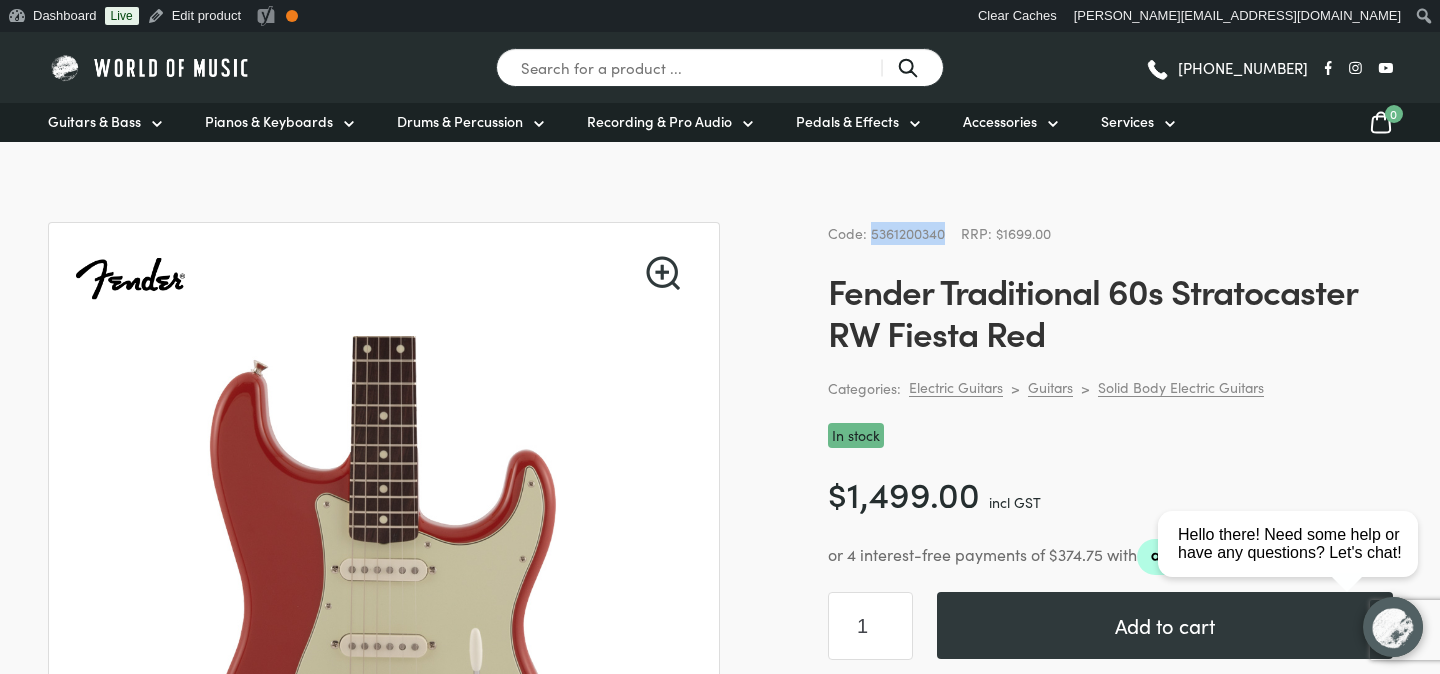 drag, startPoint x: 948, startPoint y: 228, endPoint x: 872, endPoint y: 233, distance: 76.1643 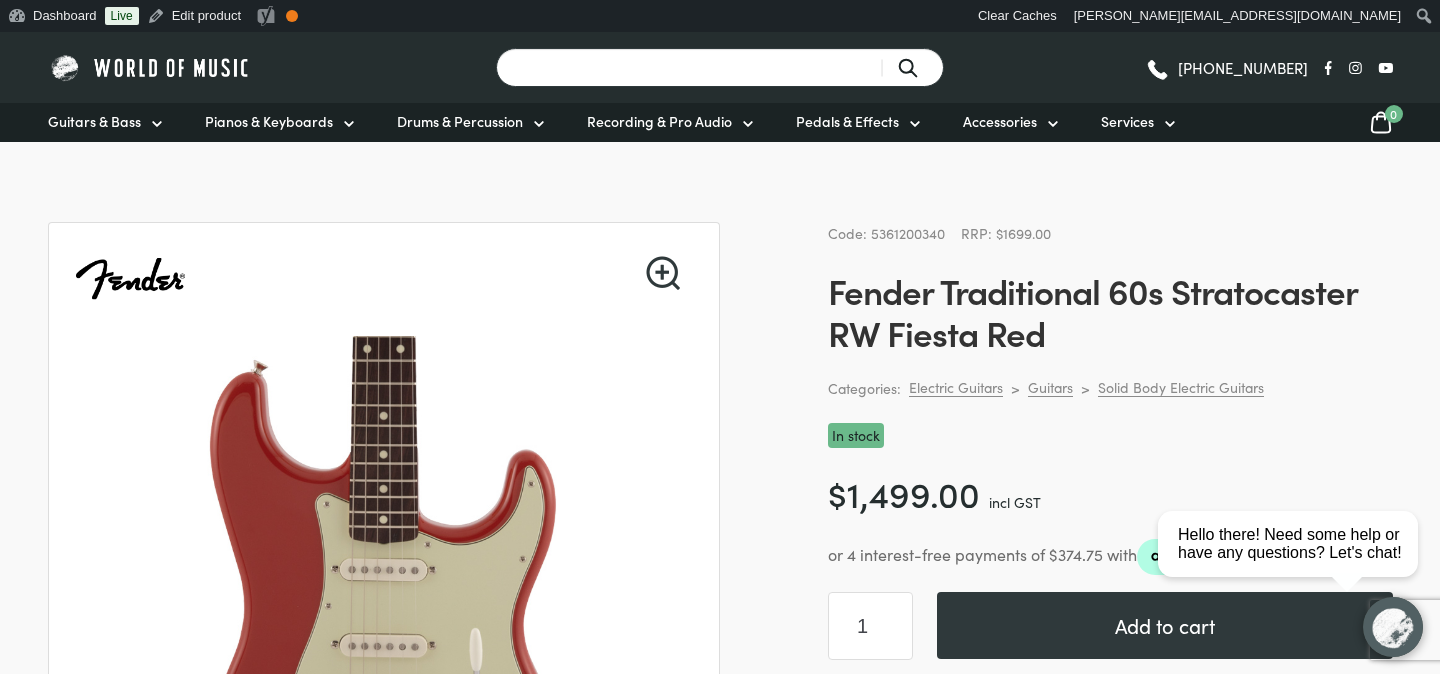 click on "Search for a product ..." at bounding box center (720, 67) 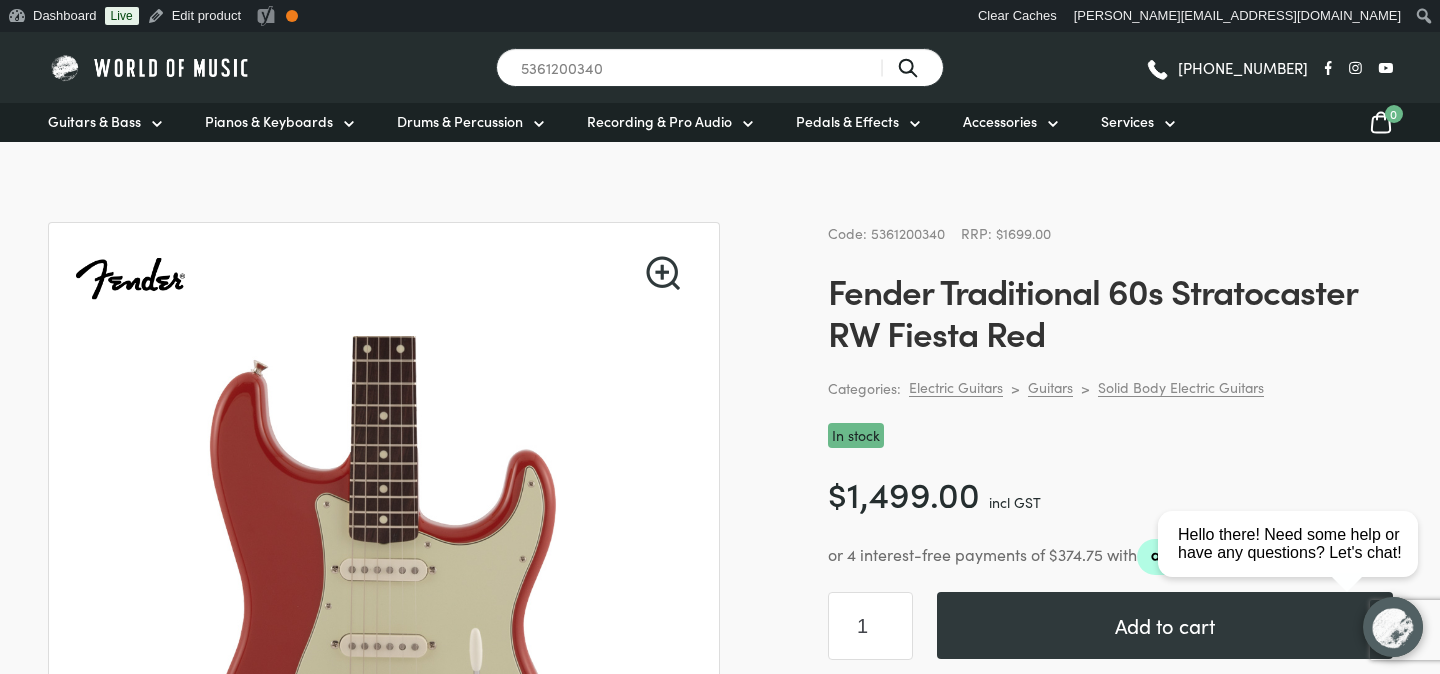 type on "5361200340" 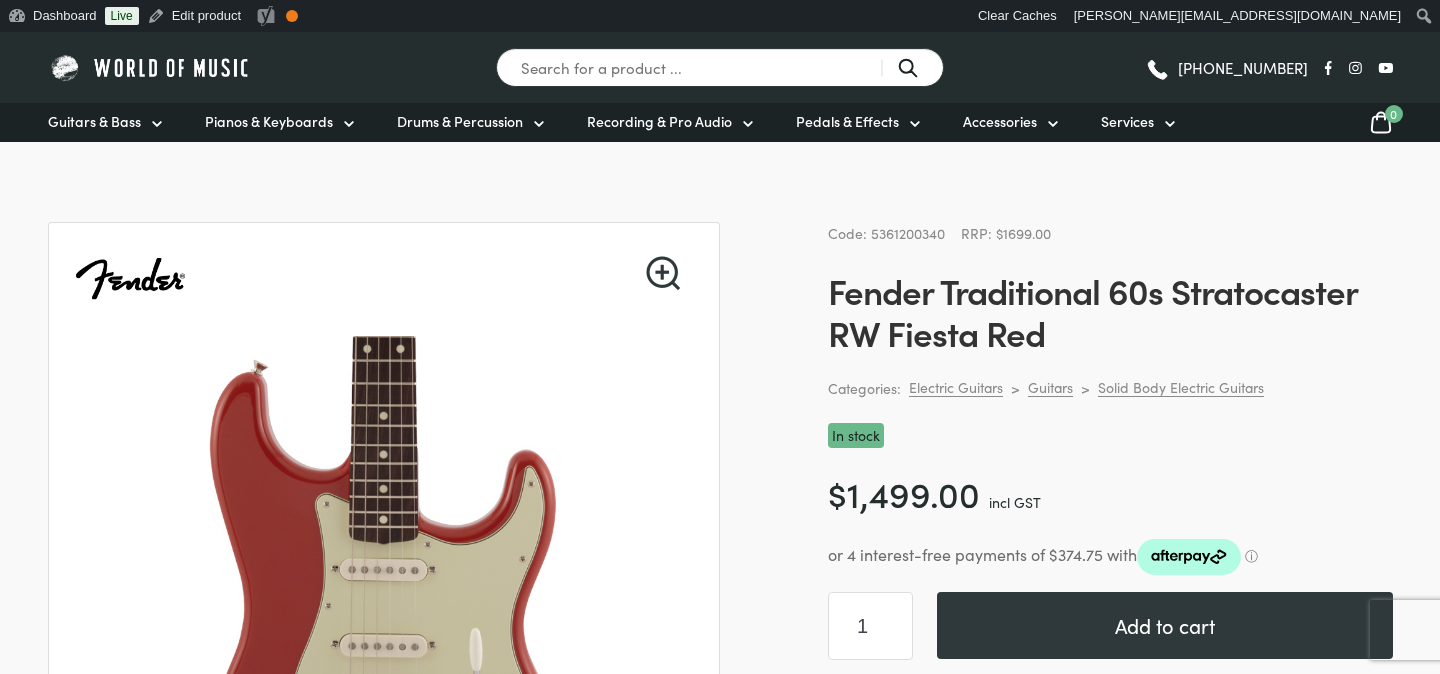 scroll, scrollTop: 0, scrollLeft: 0, axis: both 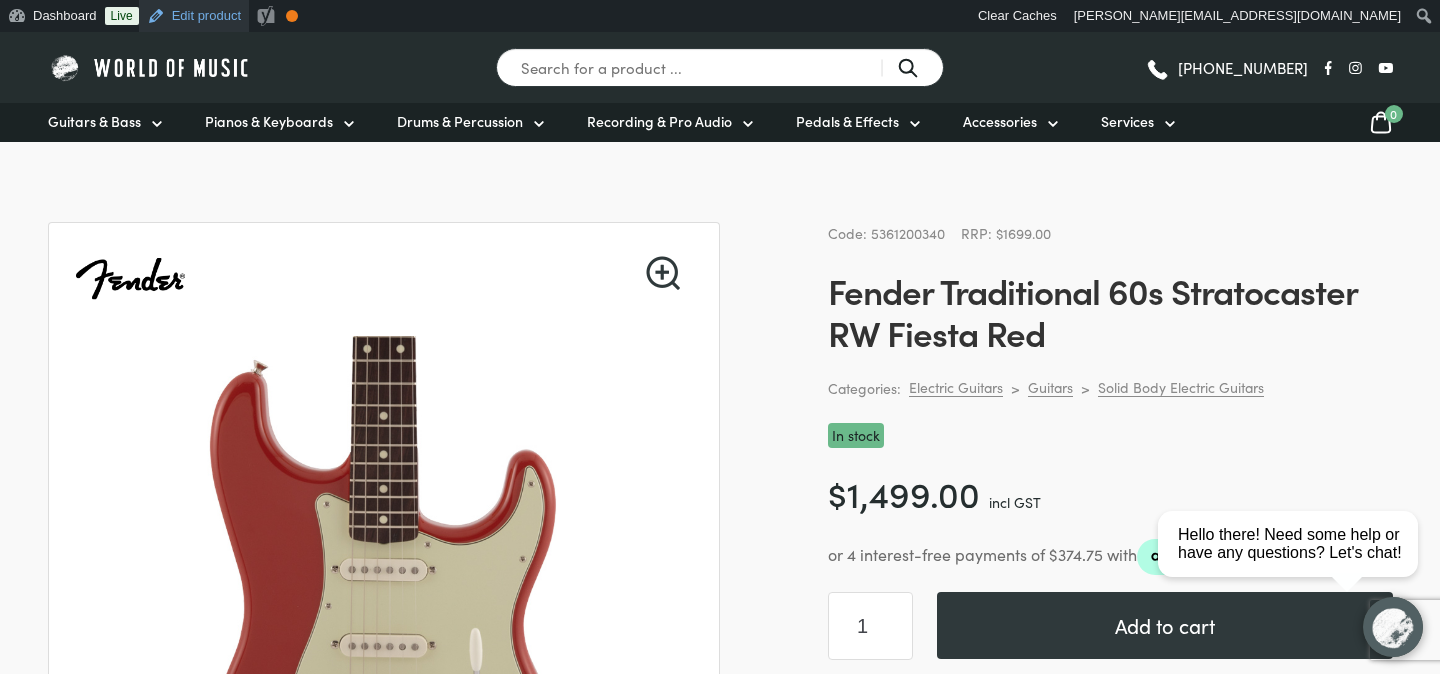 click on "Edit product" at bounding box center (194, 16) 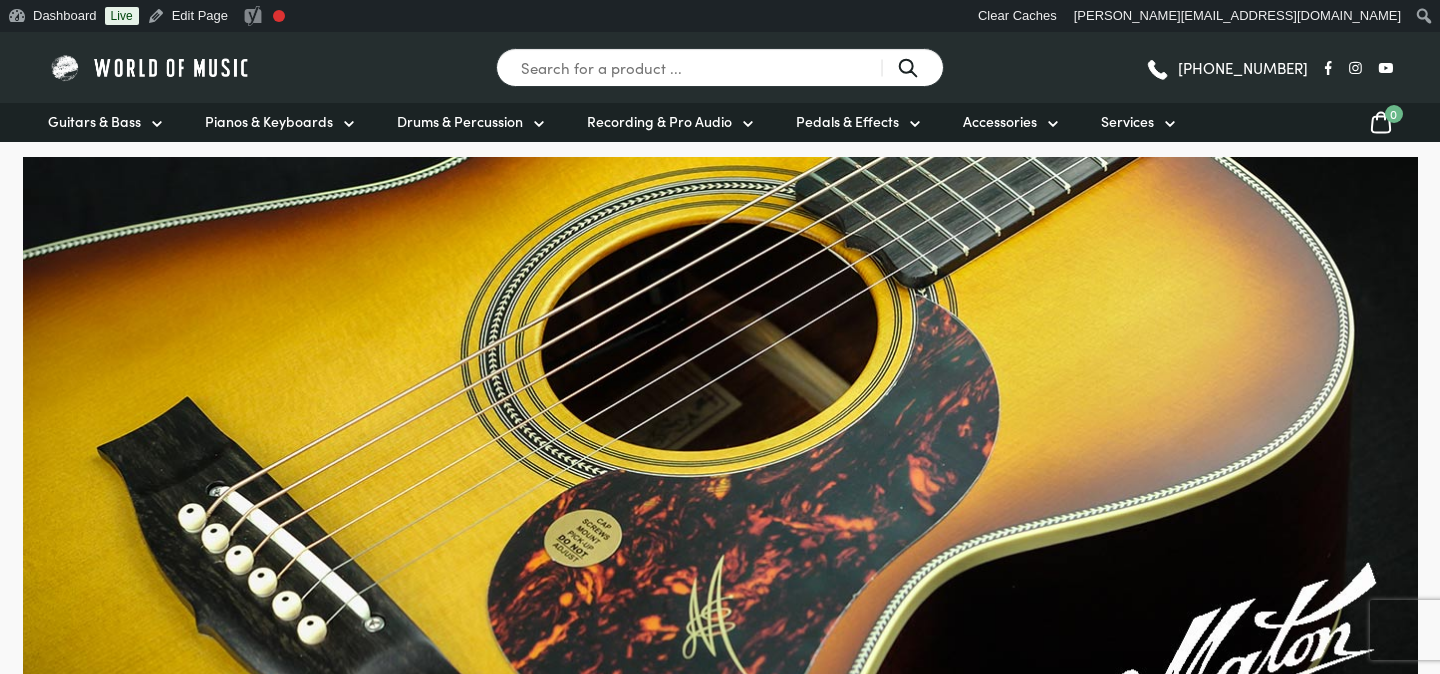 scroll, scrollTop: 0, scrollLeft: 0, axis: both 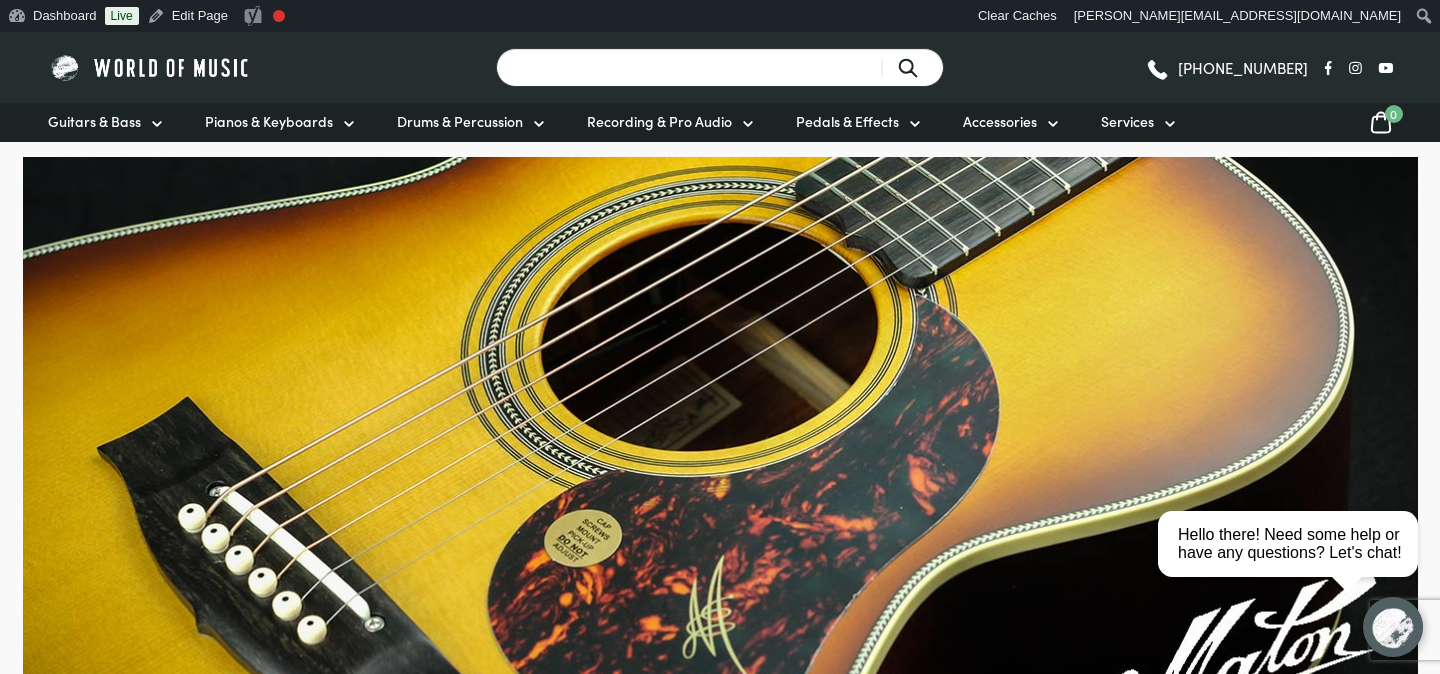 click on "Search for a product ..." at bounding box center [720, 67] 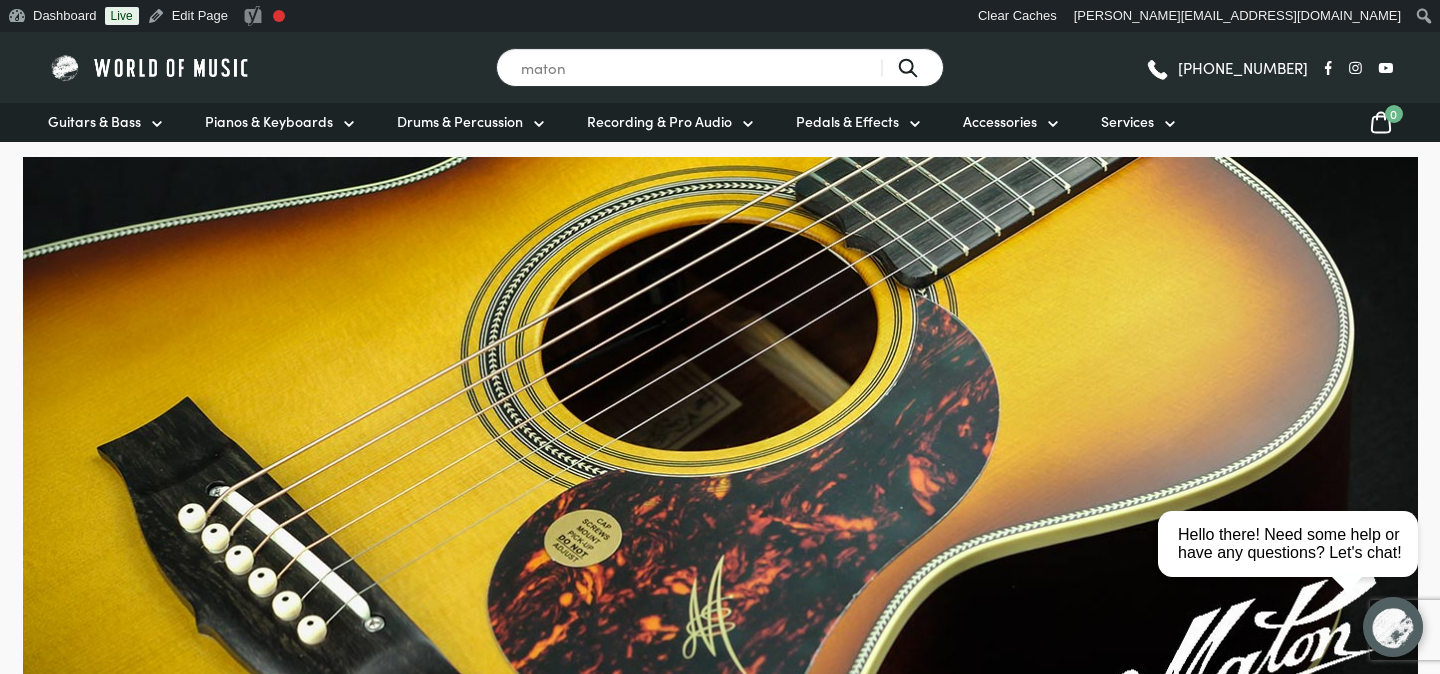 type on "maton" 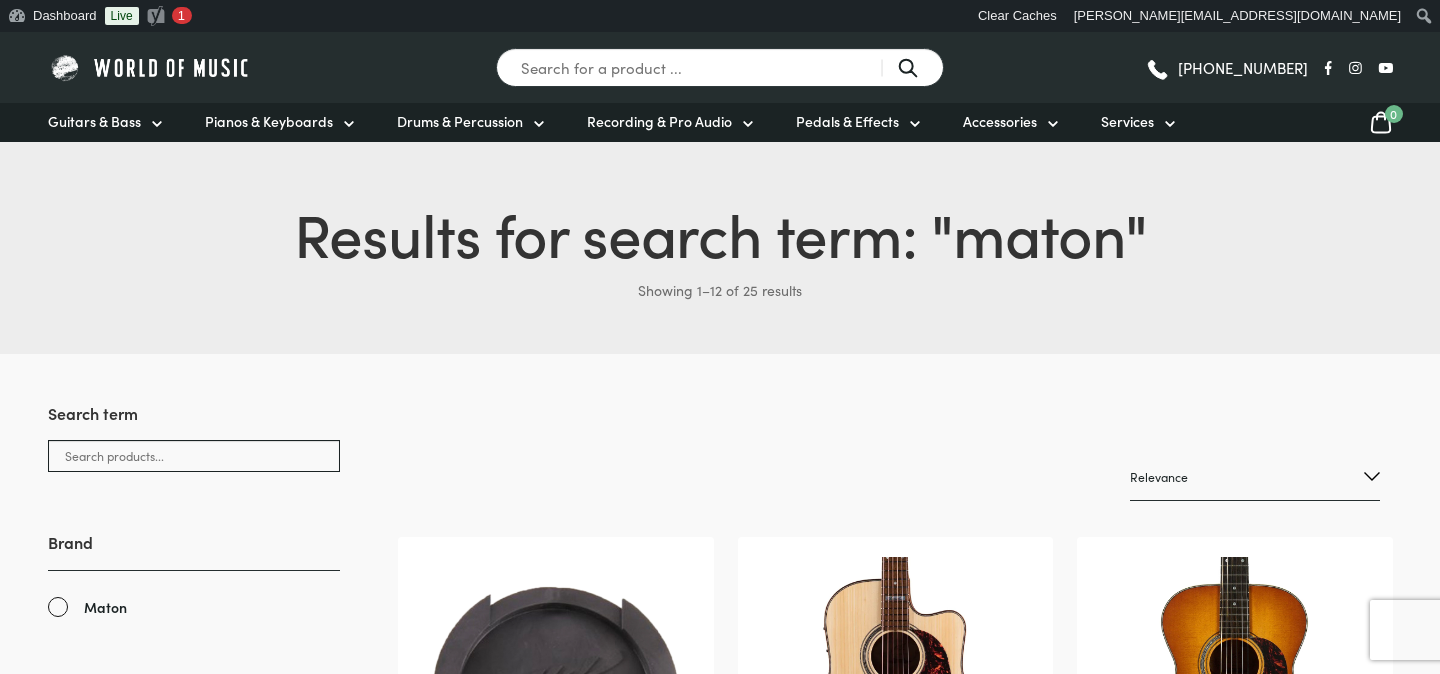 scroll, scrollTop: 0, scrollLeft: 0, axis: both 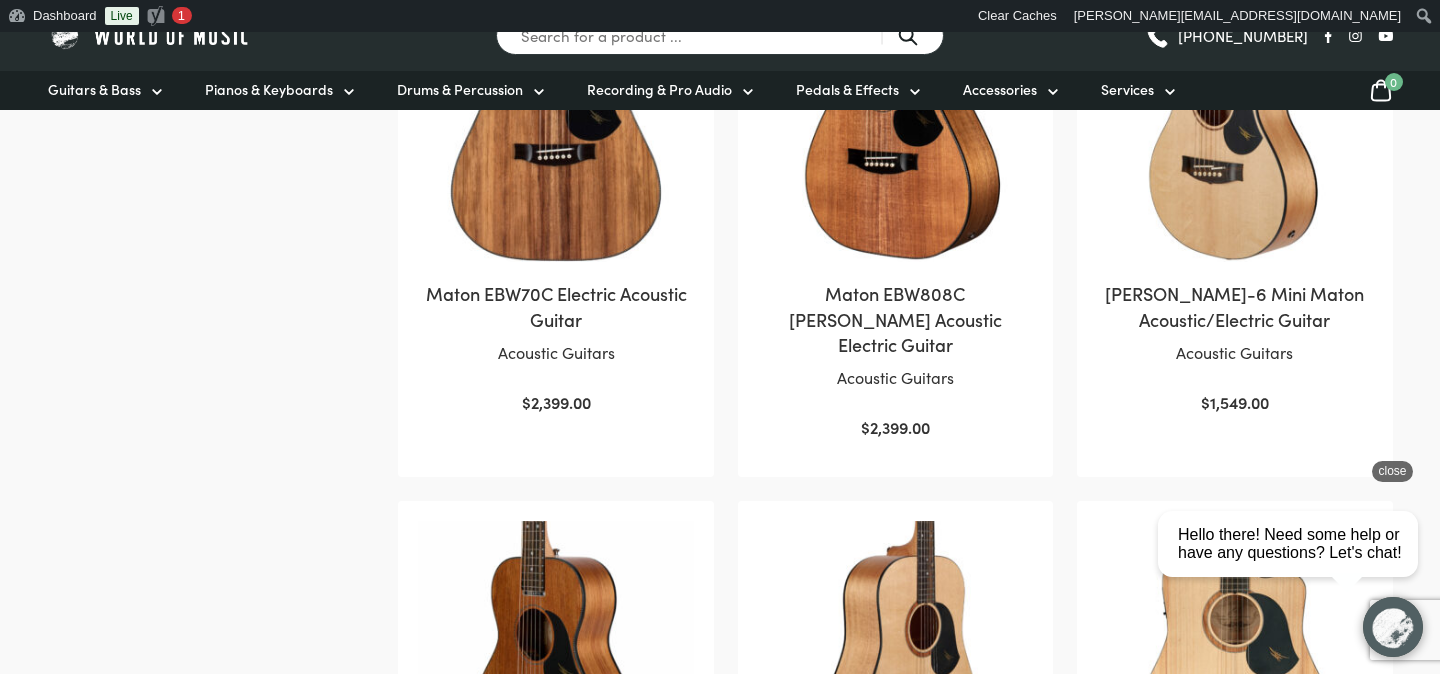 click on "close" at bounding box center (1392, 471) 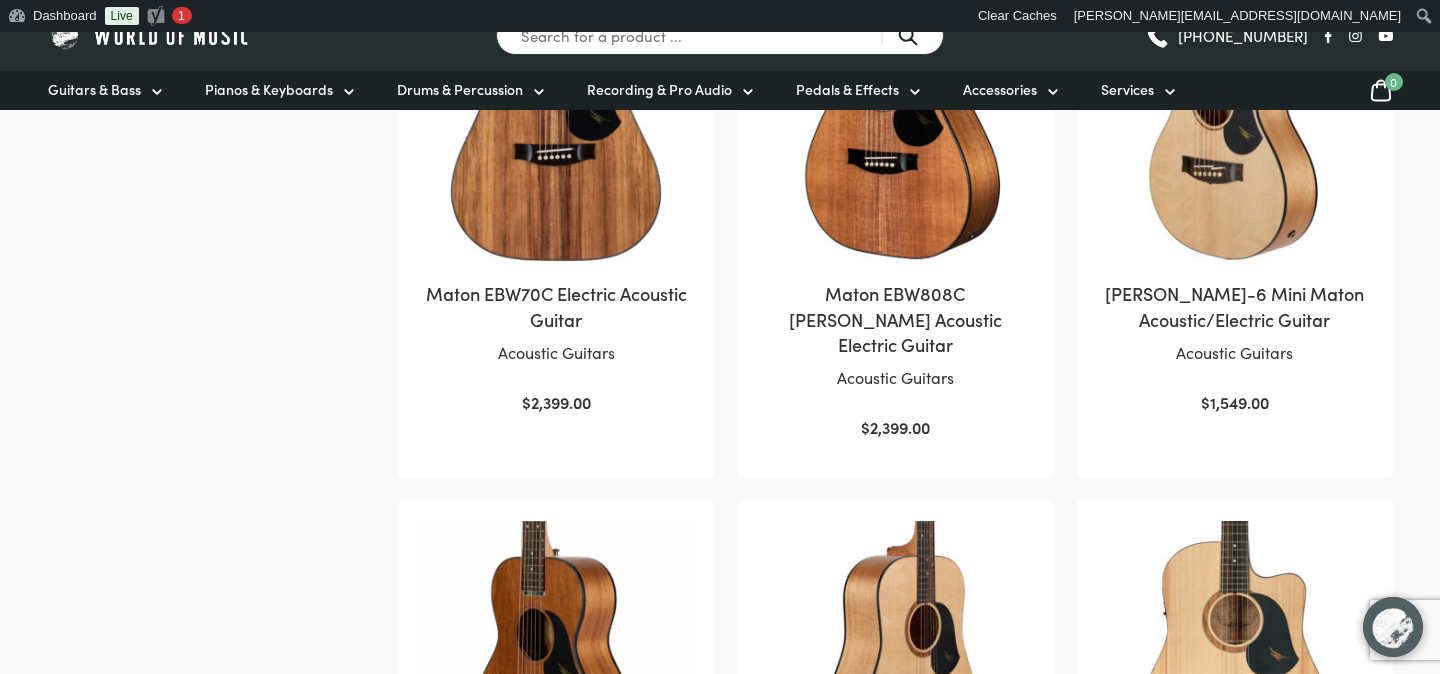 scroll, scrollTop: 810, scrollLeft: 0, axis: vertical 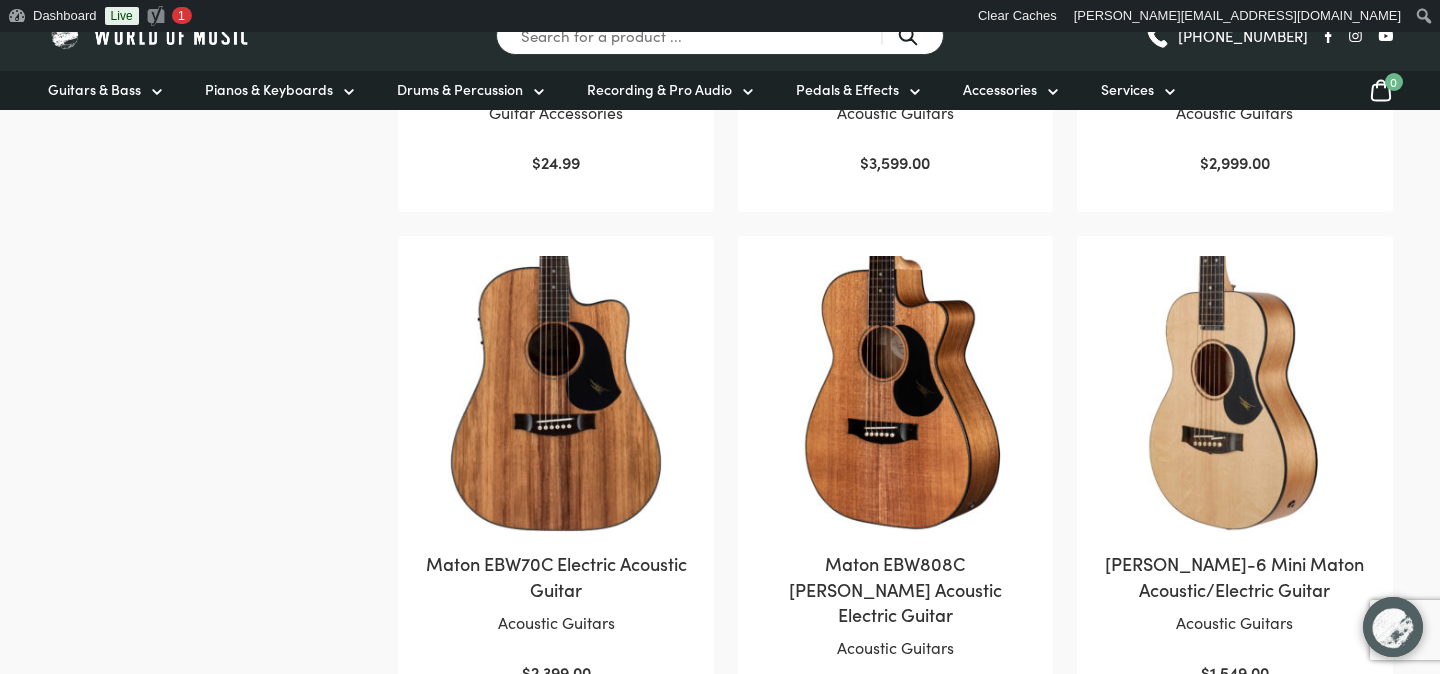 click at bounding box center (555, 393) 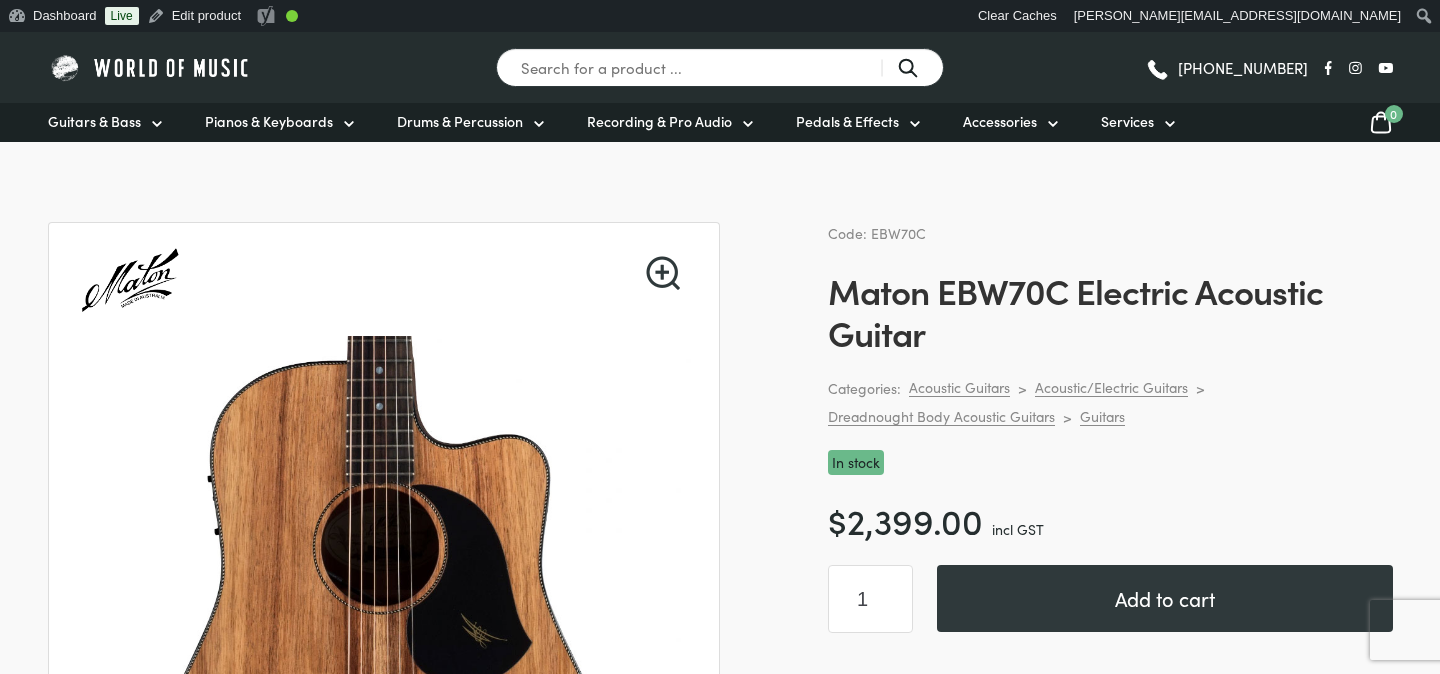 scroll, scrollTop: 0, scrollLeft: 0, axis: both 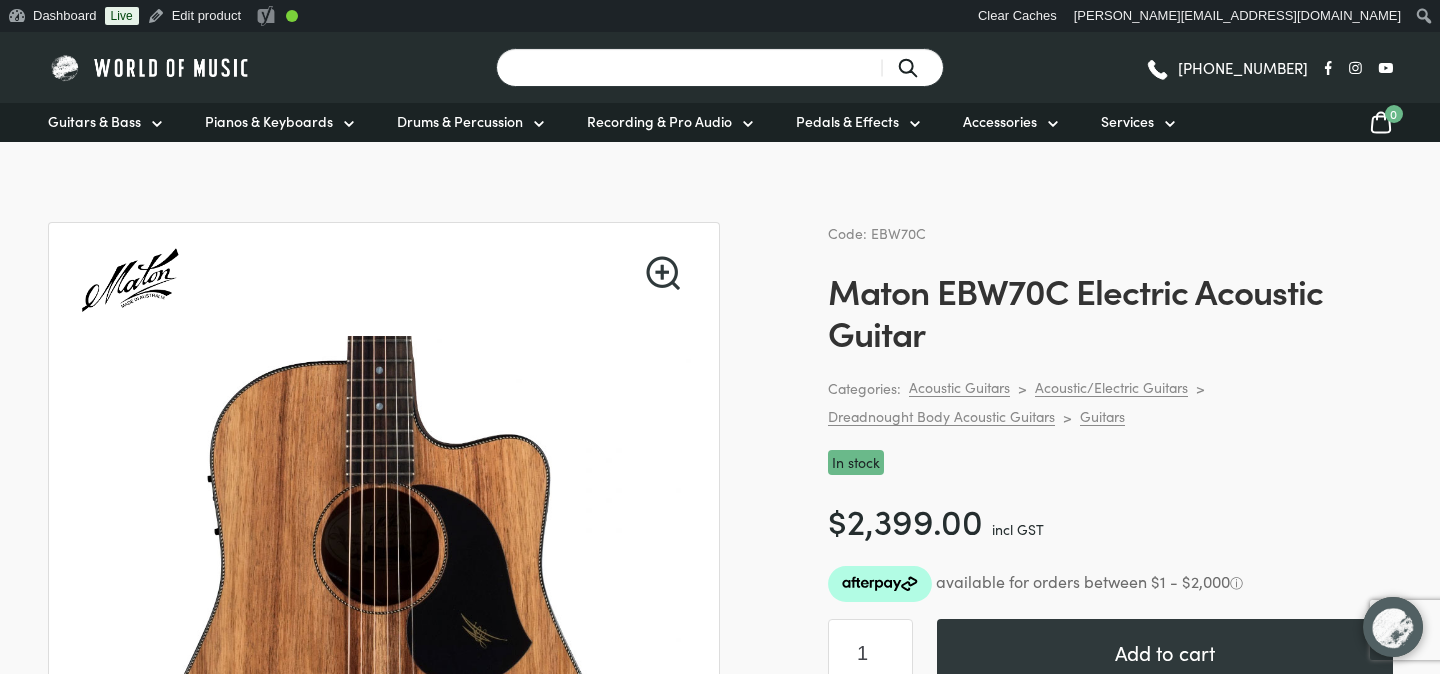 click on "Search for a product ..." at bounding box center (720, 67) 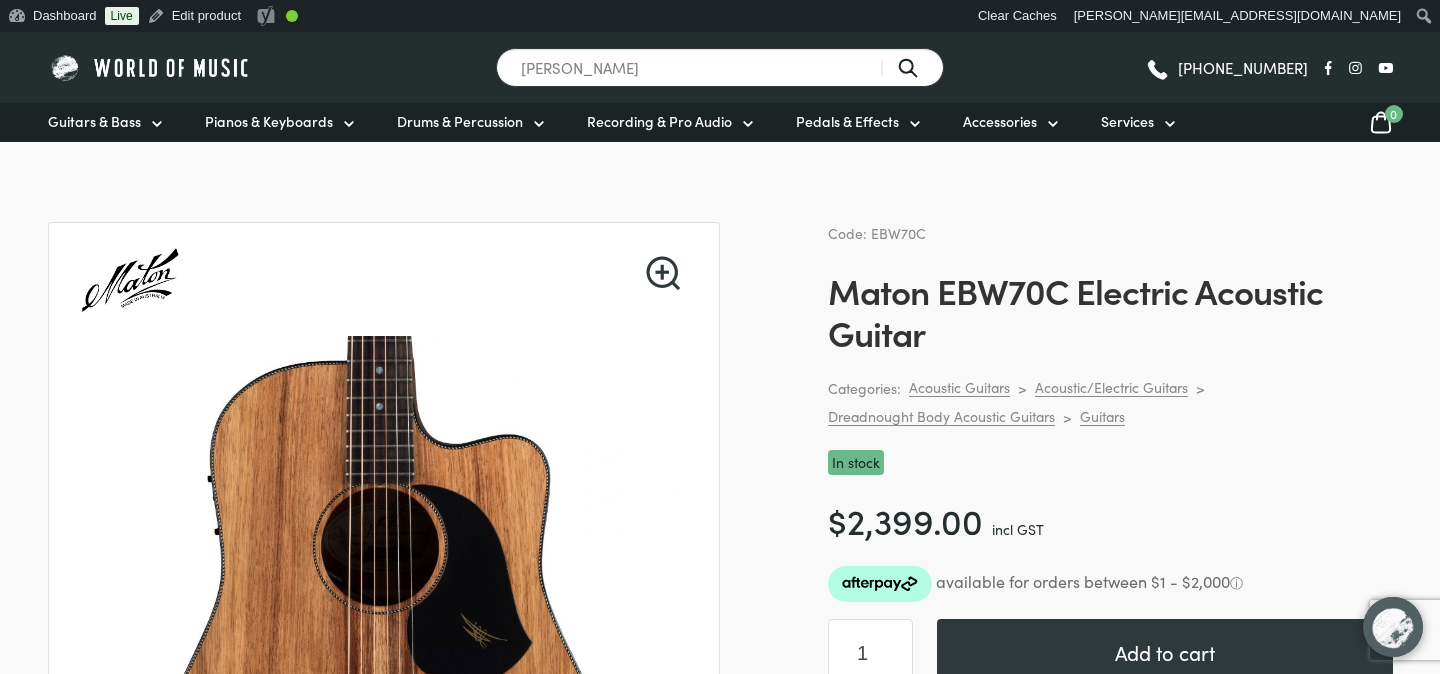 type on "[PERSON_NAME]" 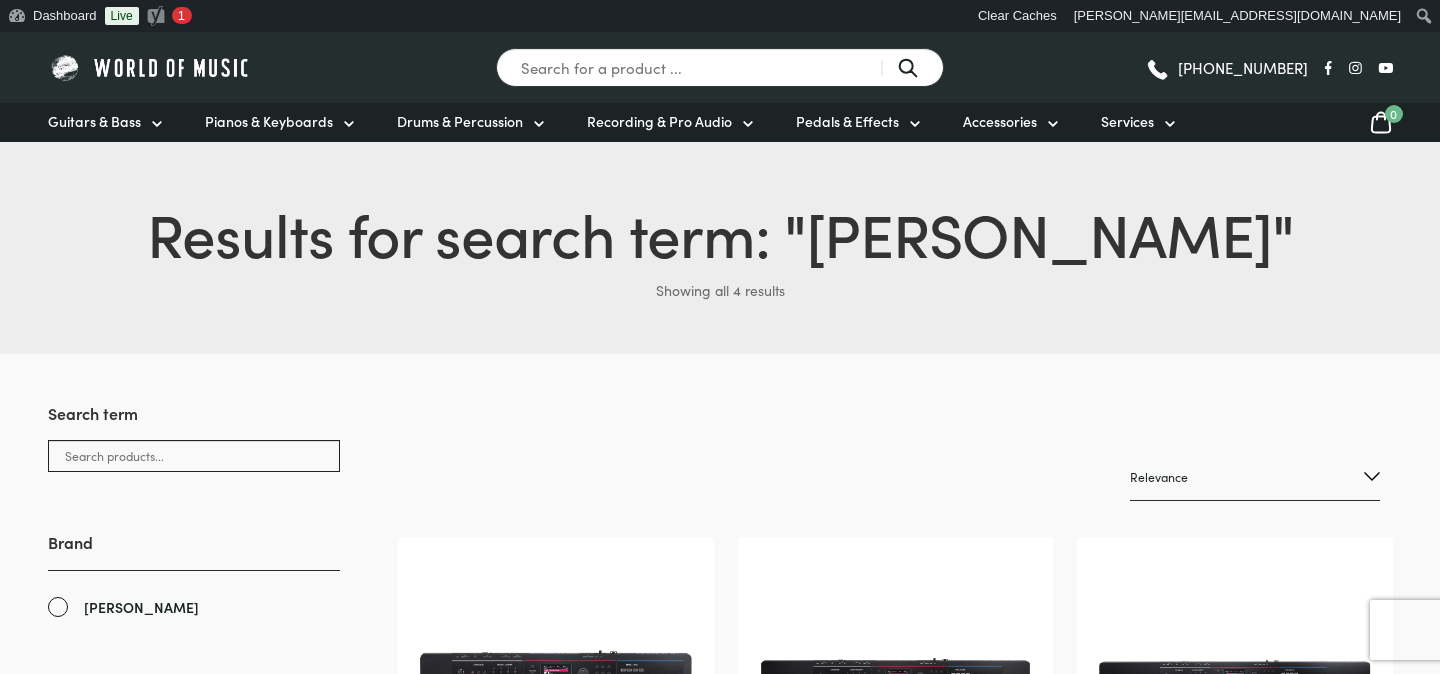 scroll, scrollTop: 0, scrollLeft: 0, axis: both 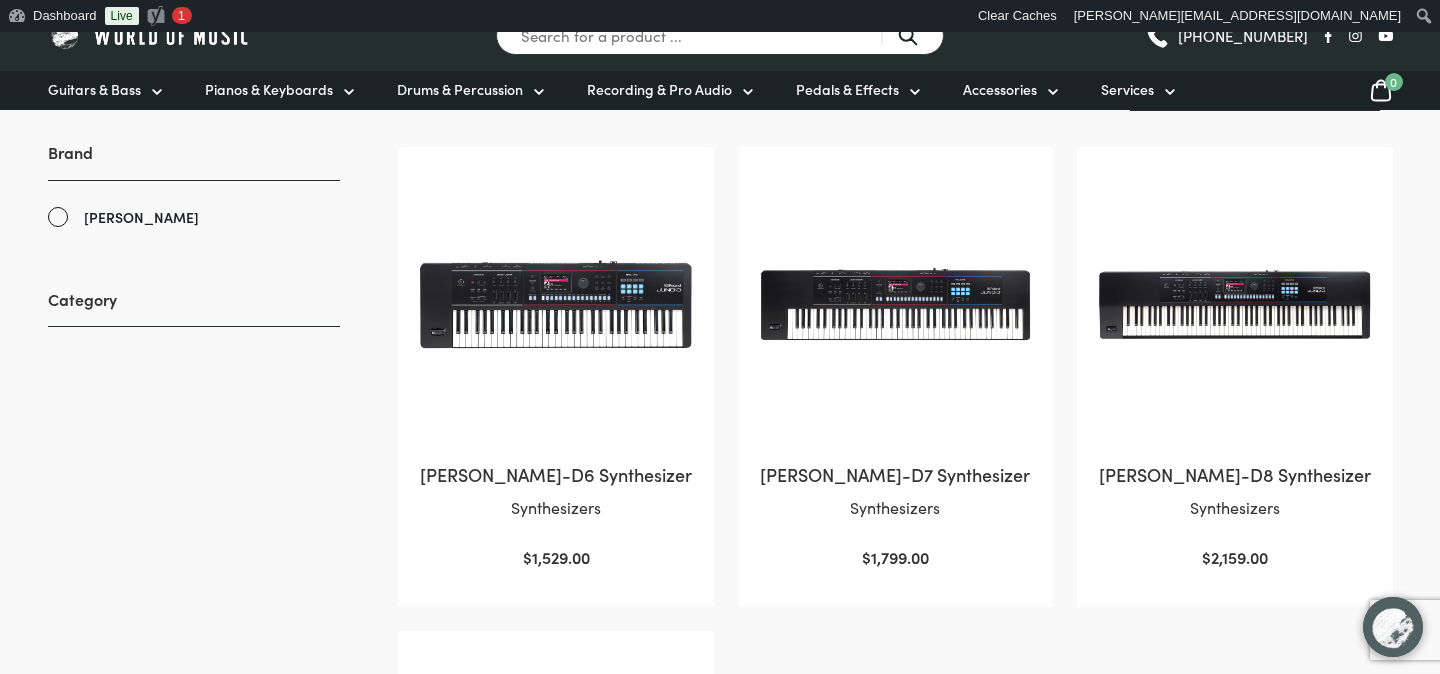 click at bounding box center (555, 304) 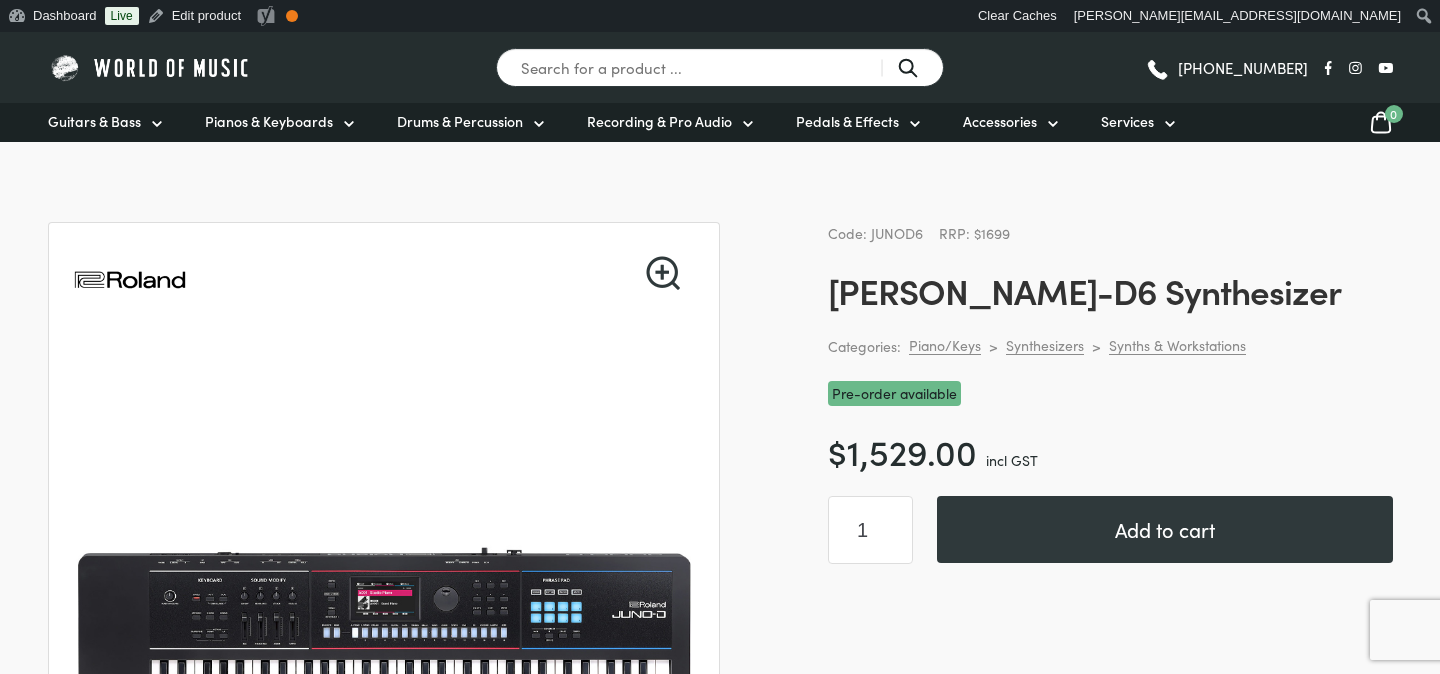 scroll, scrollTop: 0, scrollLeft: 0, axis: both 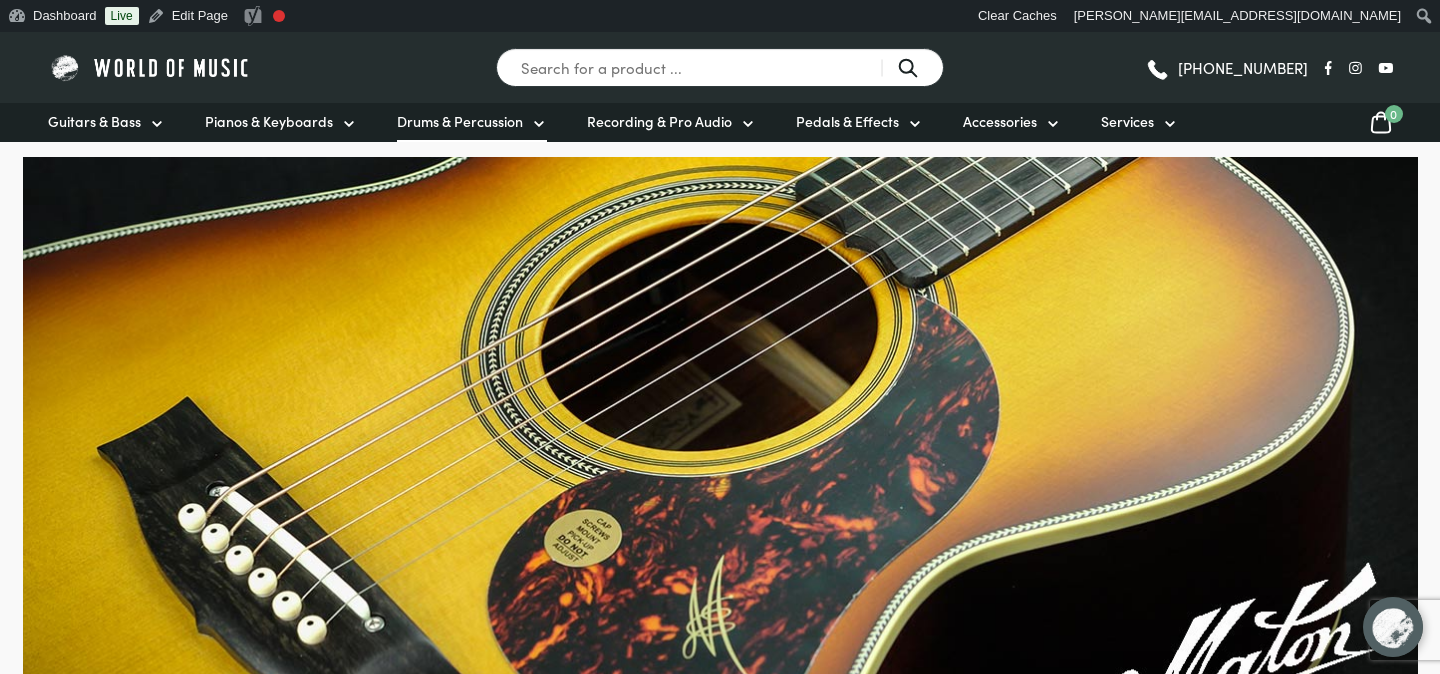 click 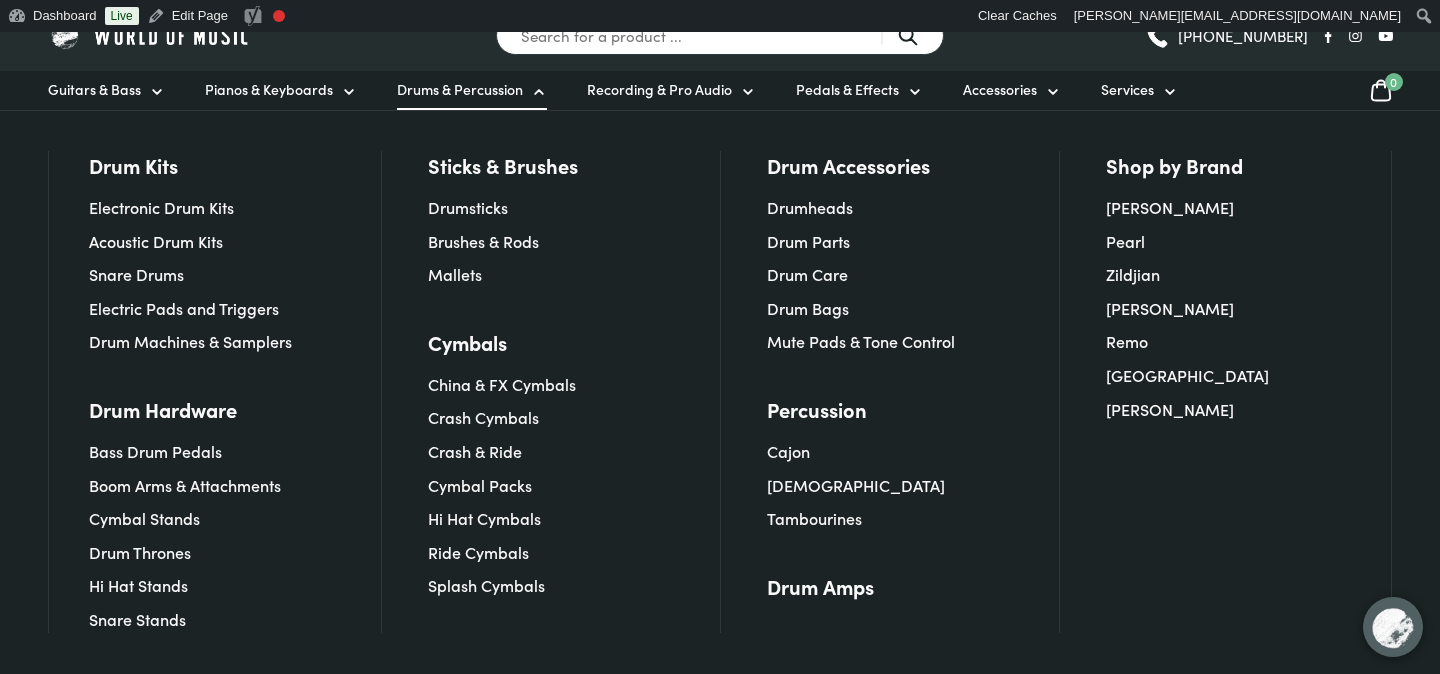 scroll, scrollTop: 102, scrollLeft: 0, axis: vertical 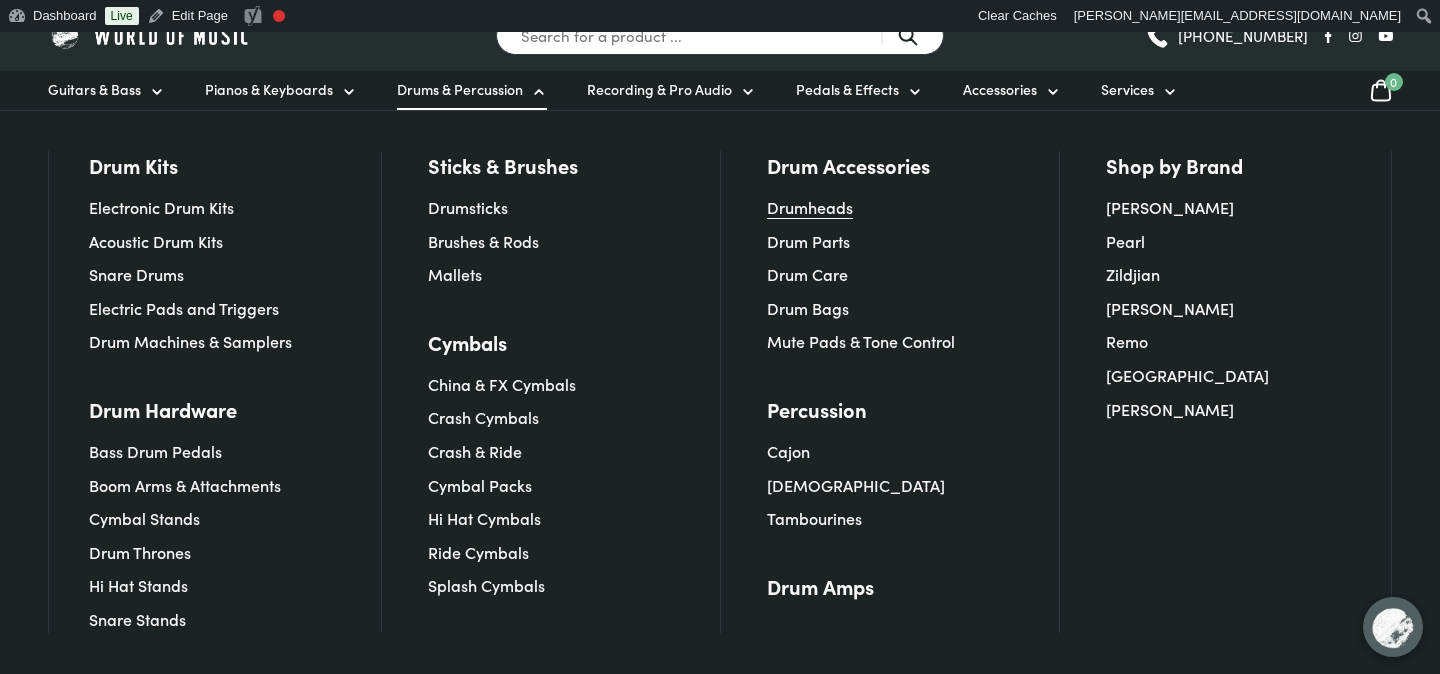 click on "Drumheads" at bounding box center (810, 207) 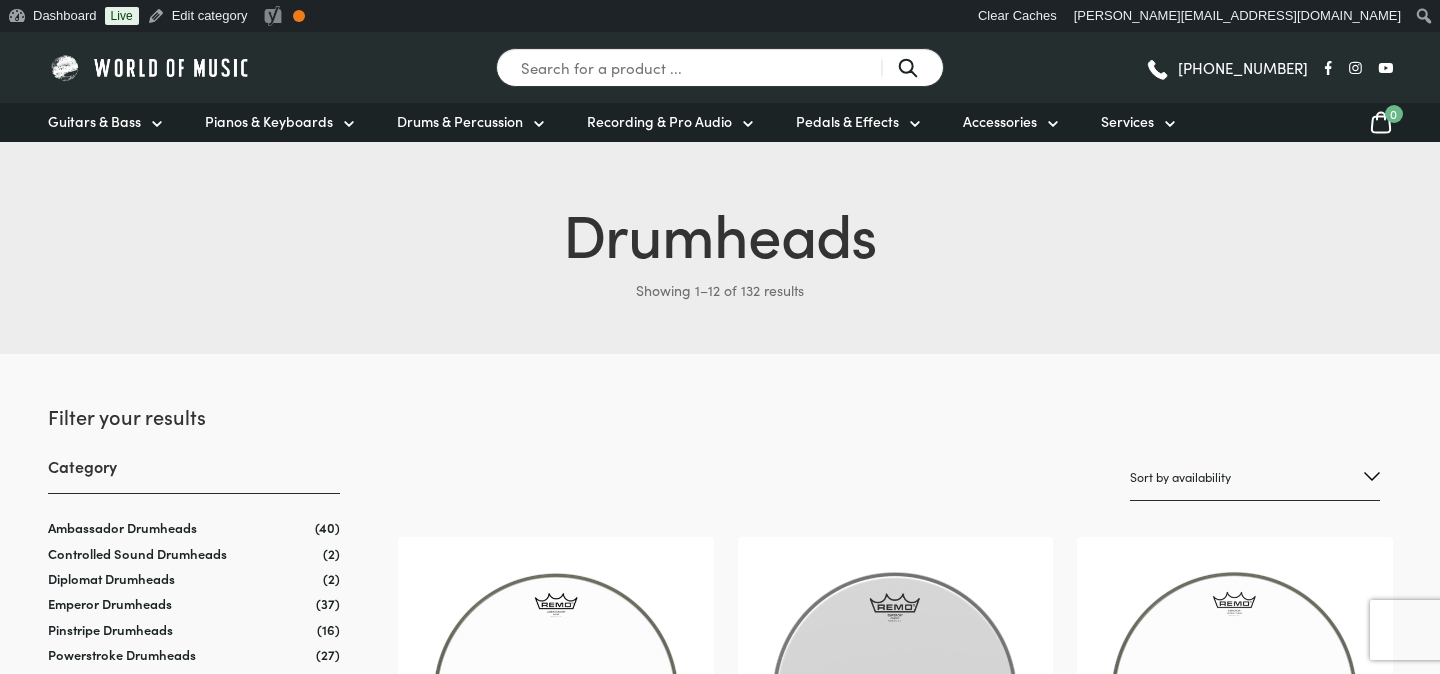 scroll, scrollTop: 0, scrollLeft: 0, axis: both 